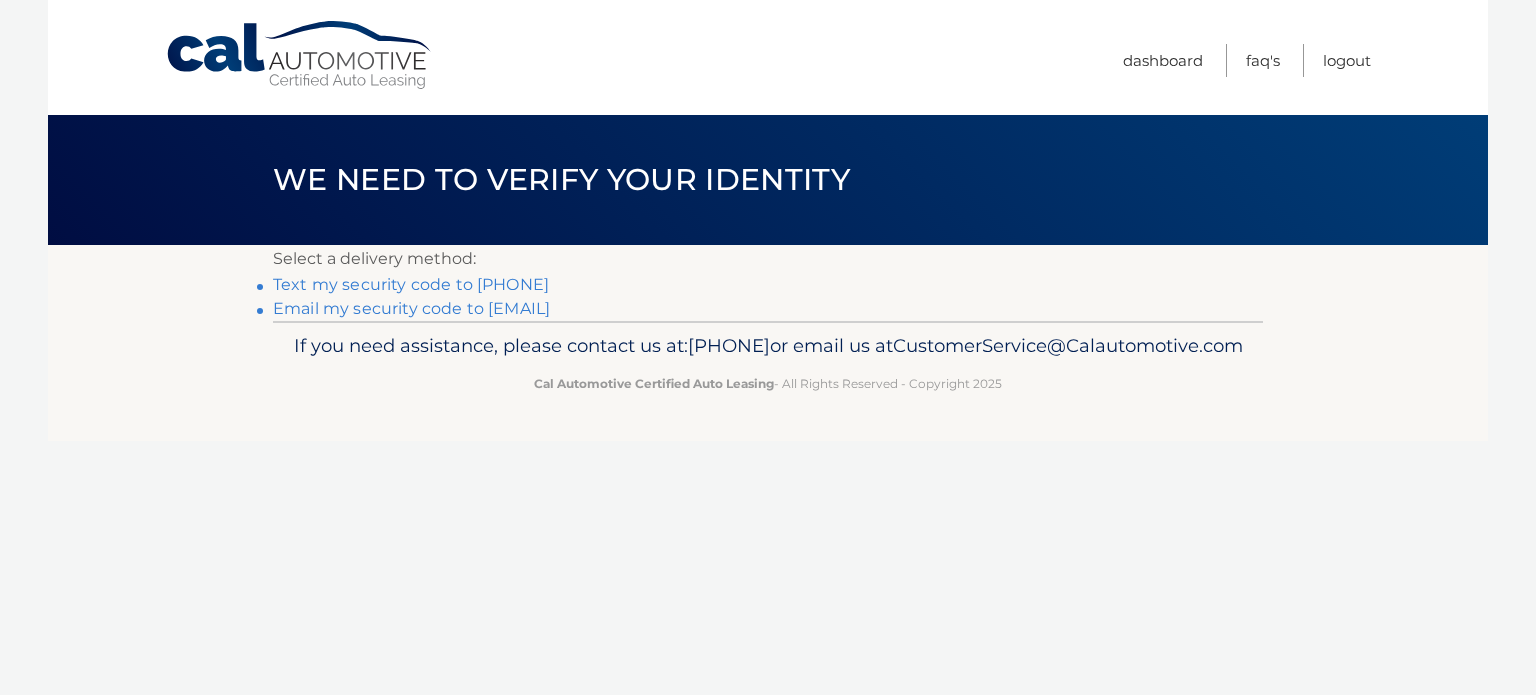 scroll, scrollTop: 0, scrollLeft: 0, axis: both 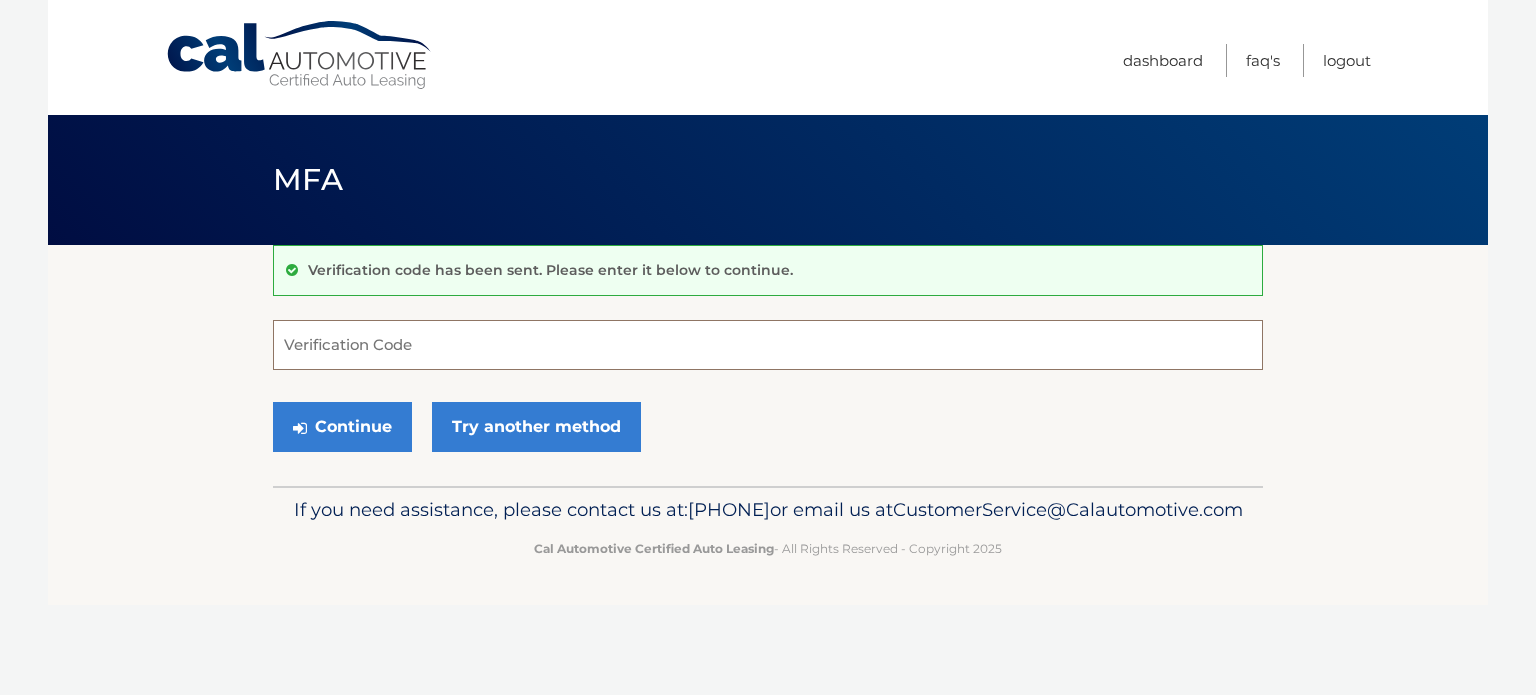 click on "Verification Code" at bounding box center [768, 345] 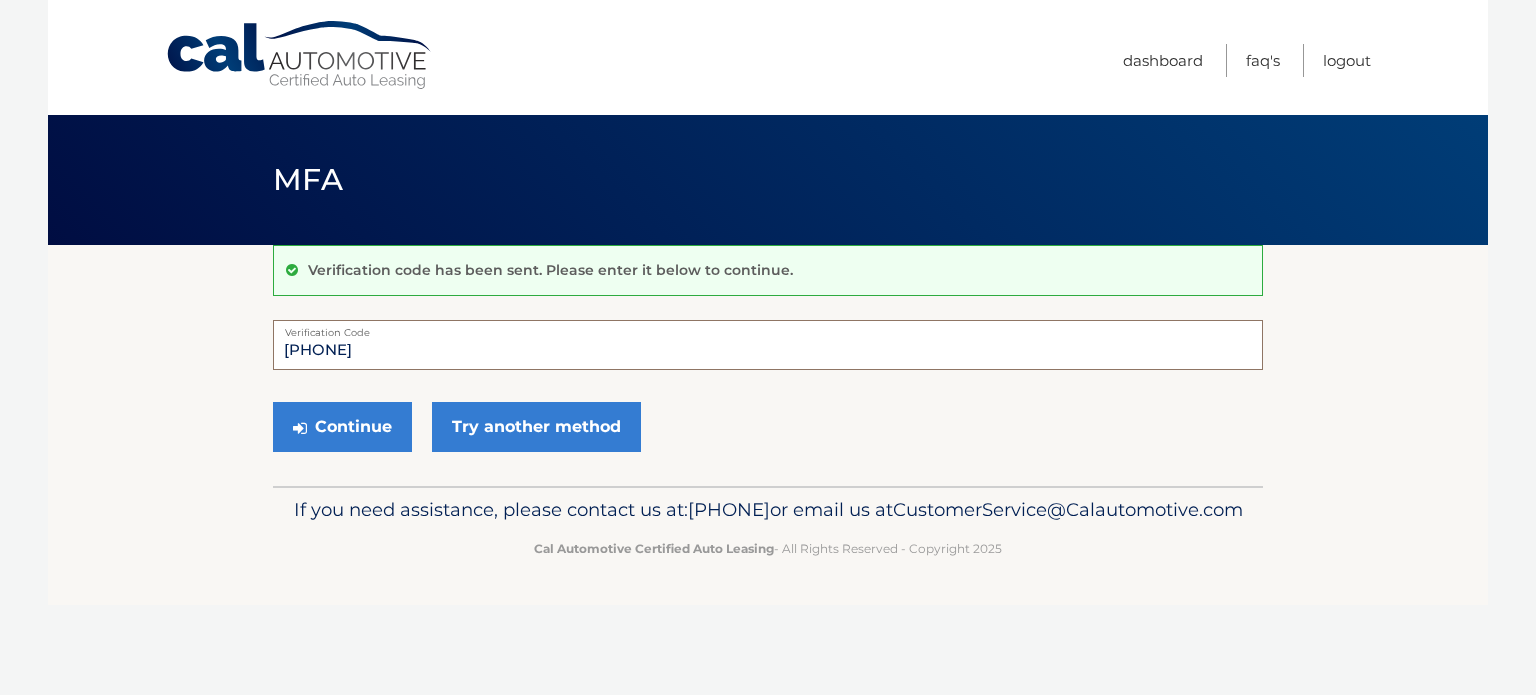 click on "Continue" at bounding box center (342, 427) 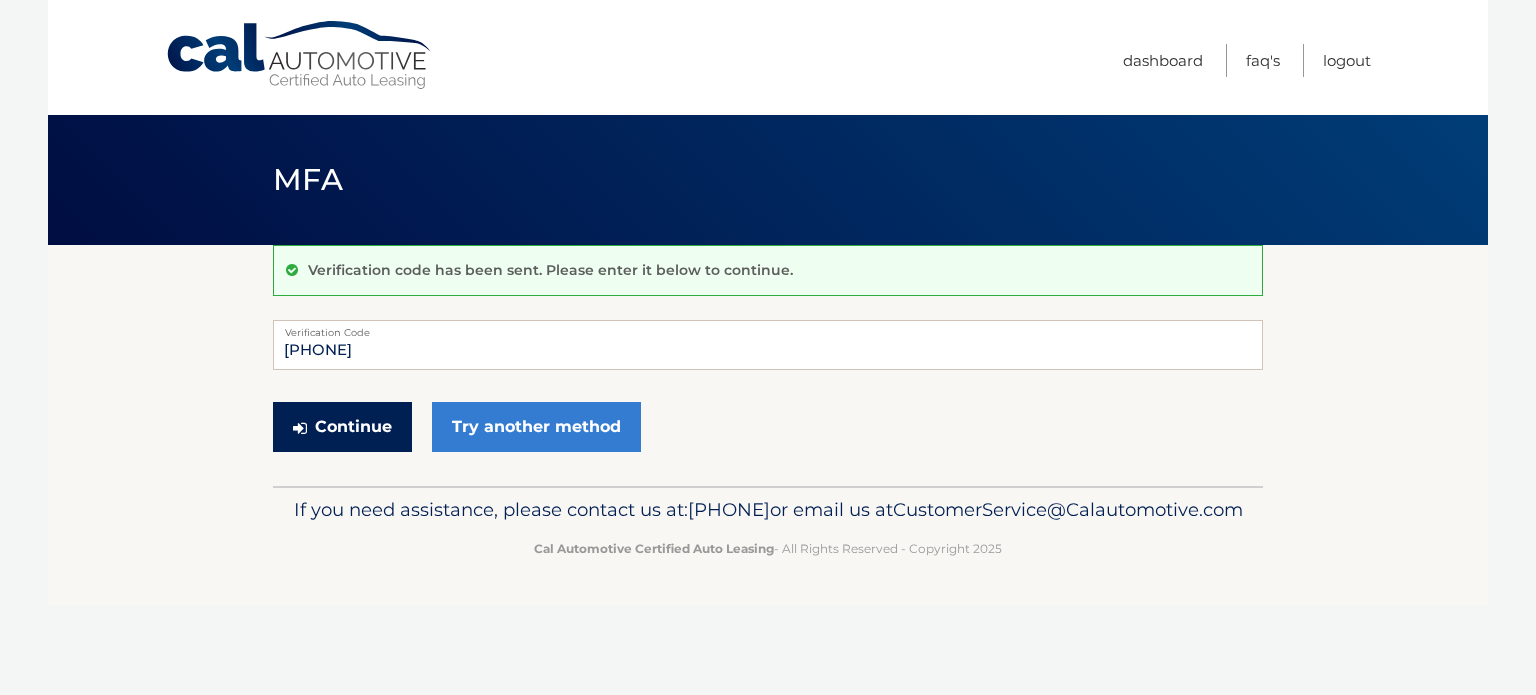 click on "Continue" at bounding box center (342, 427) 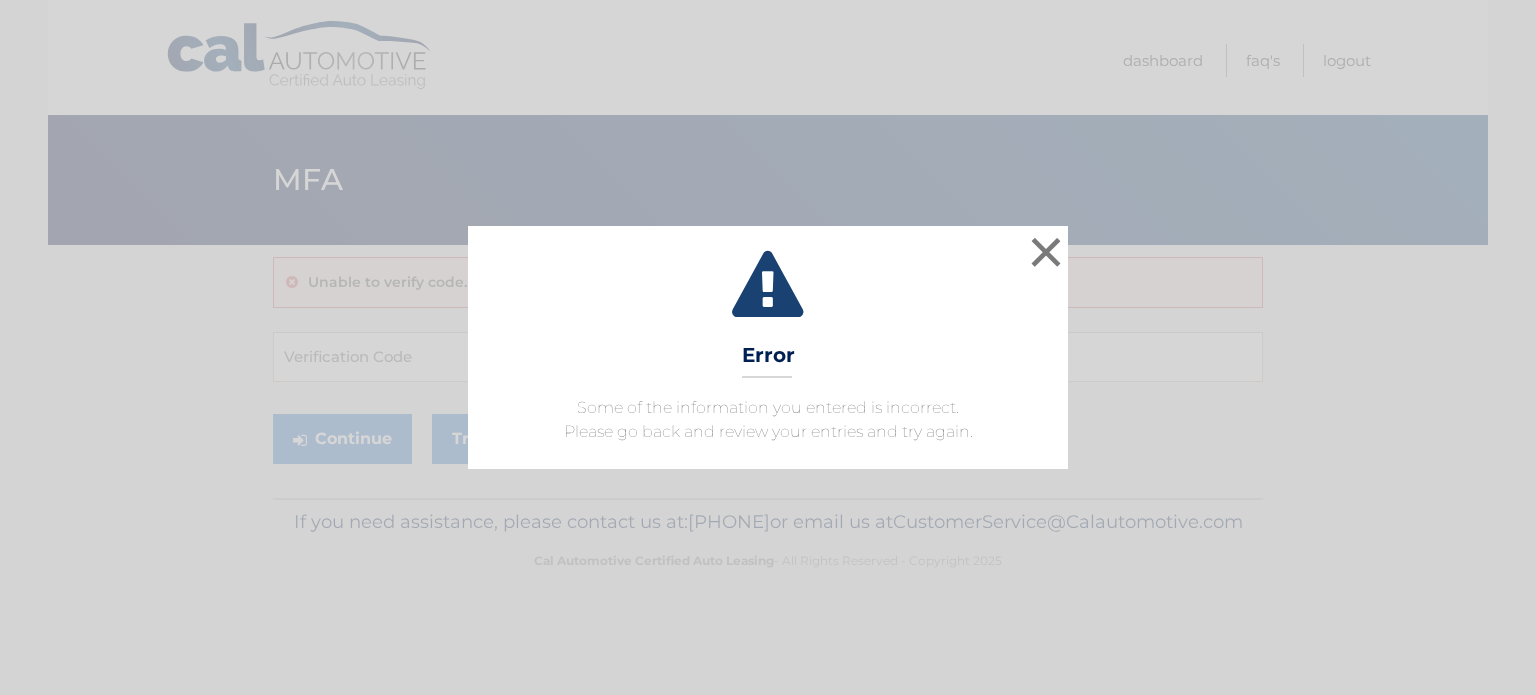 scroll, scrollTop: 0, scrollLeft: 0, axis: both 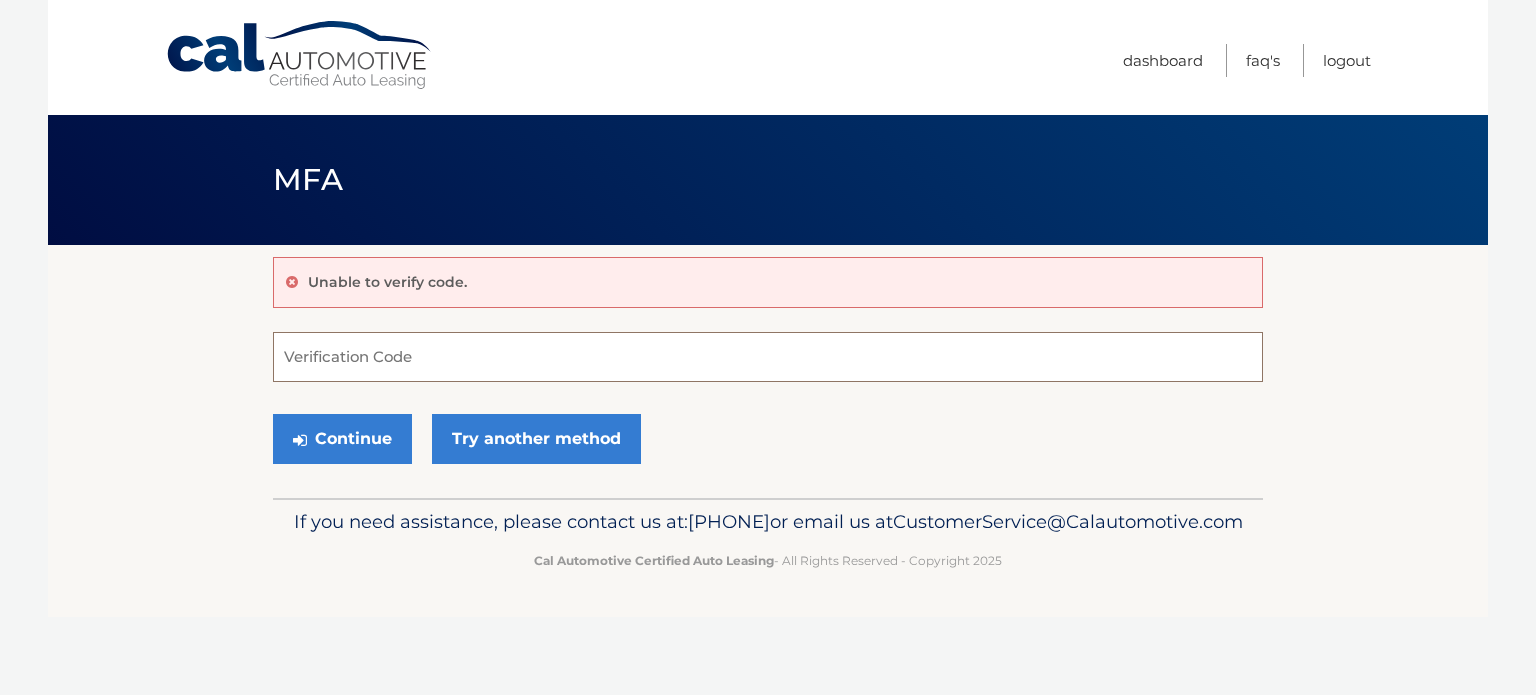 click on "Verification Code" at bounding box center [768, 357] 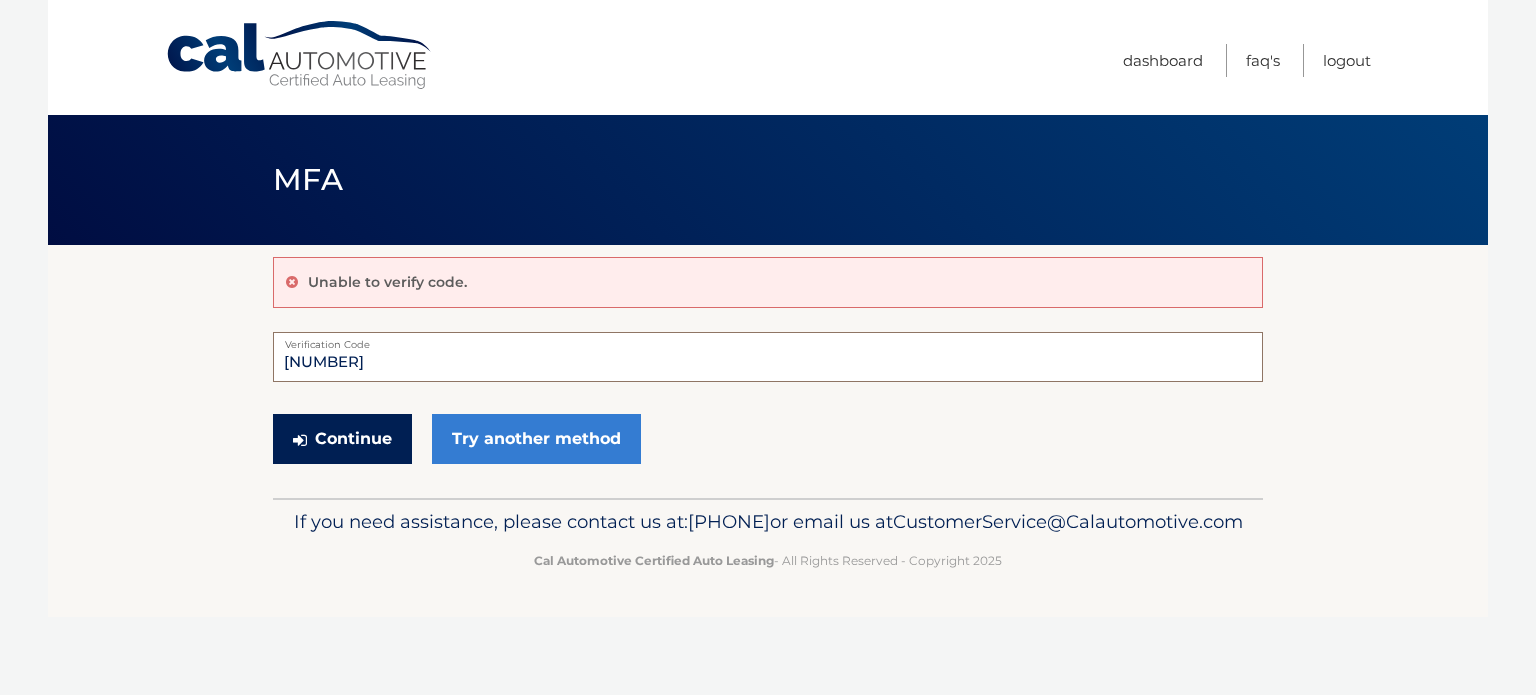 type on "517926" 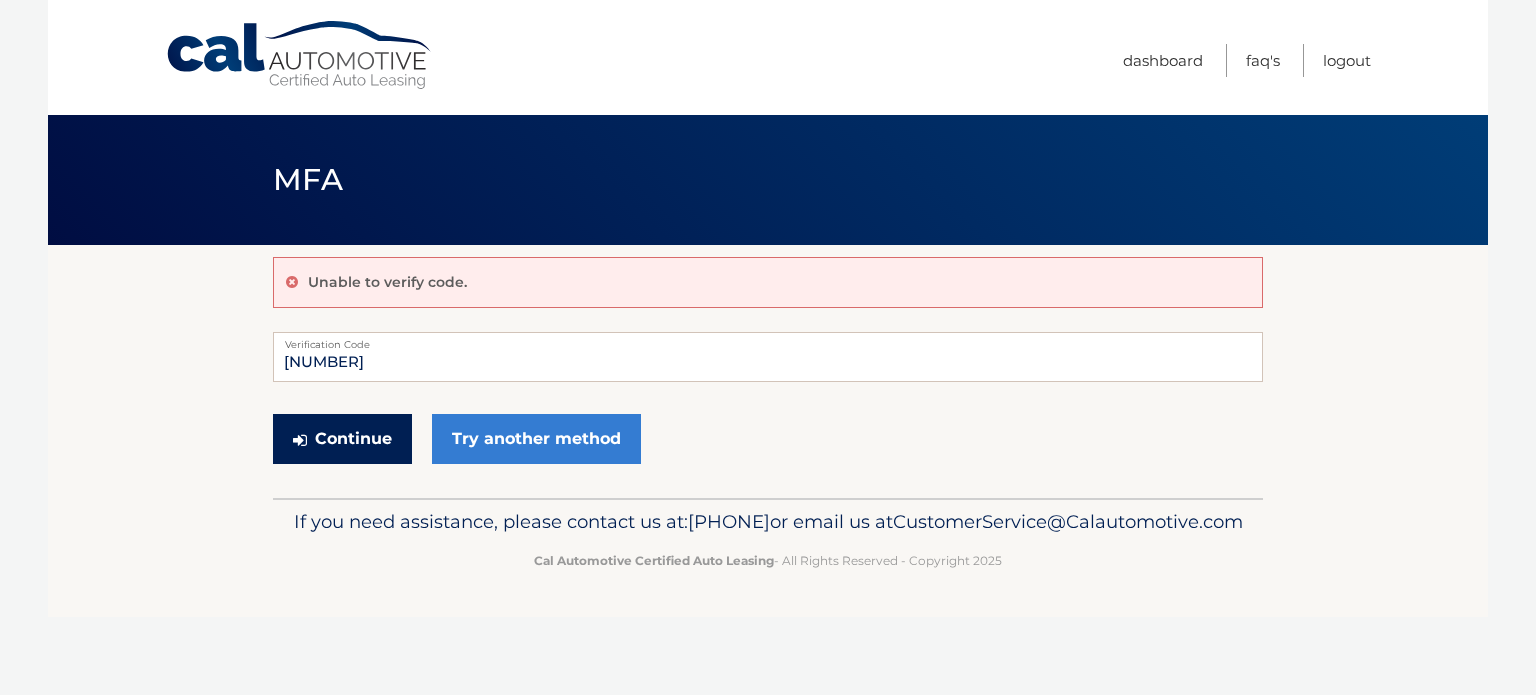 click on "Continue" at bounding box center [342, 439] 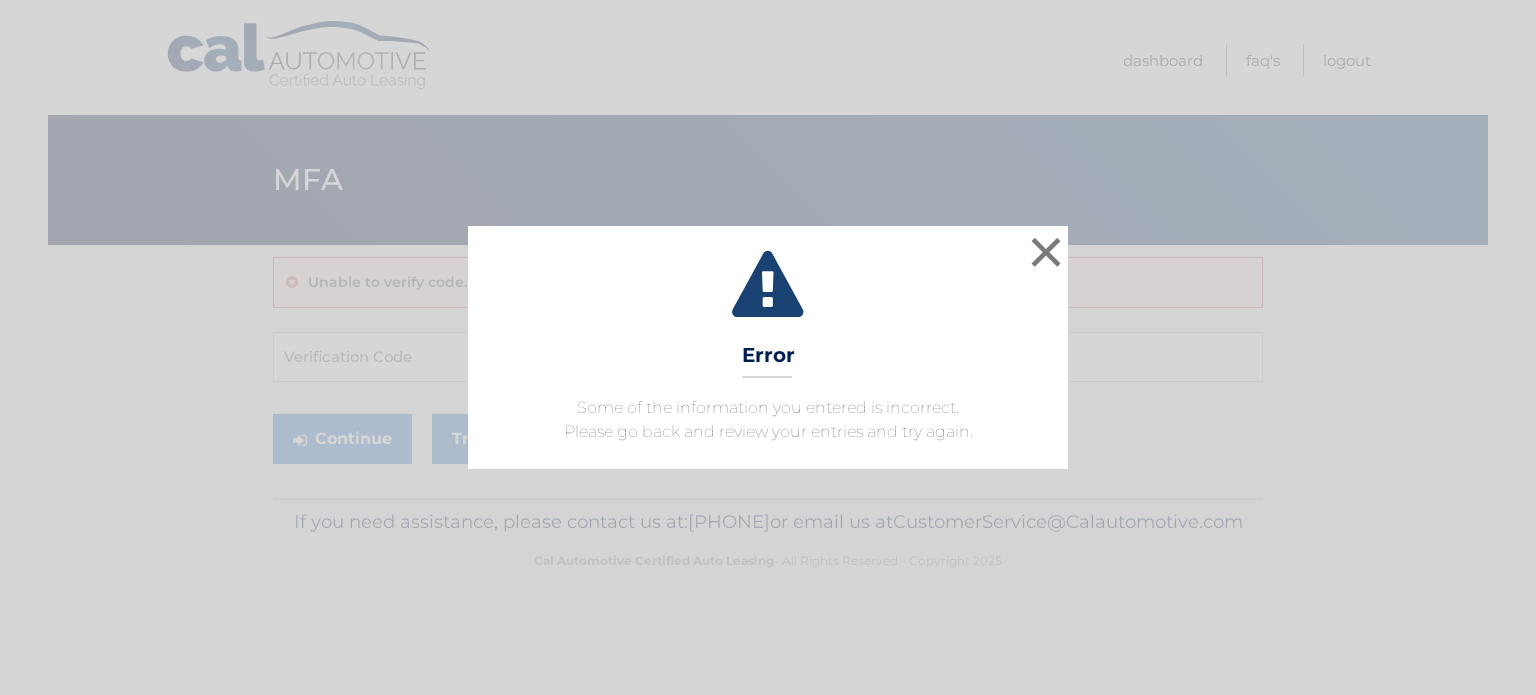 scroll, scrollTop: 0, scrollLeft: 0, axis: both 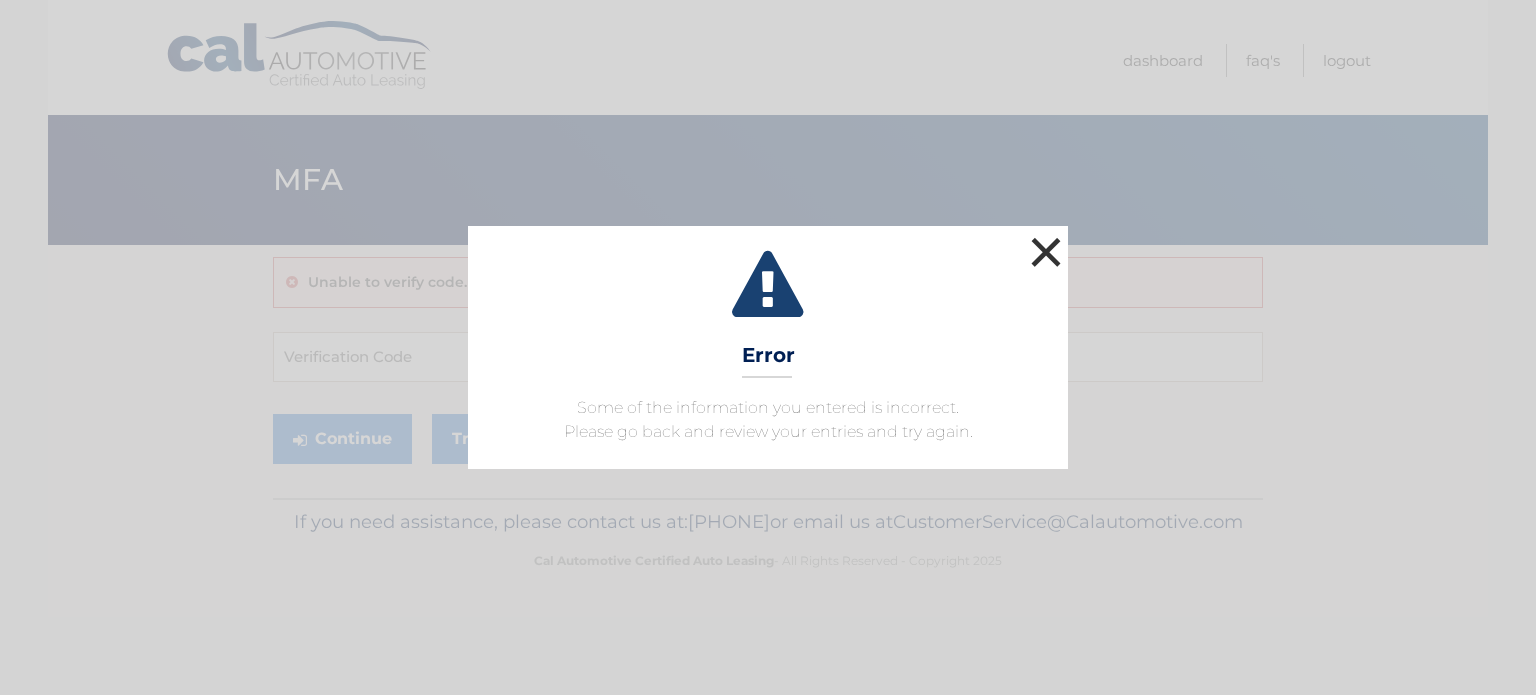 click on "×" at bounding box center (1046, 252) 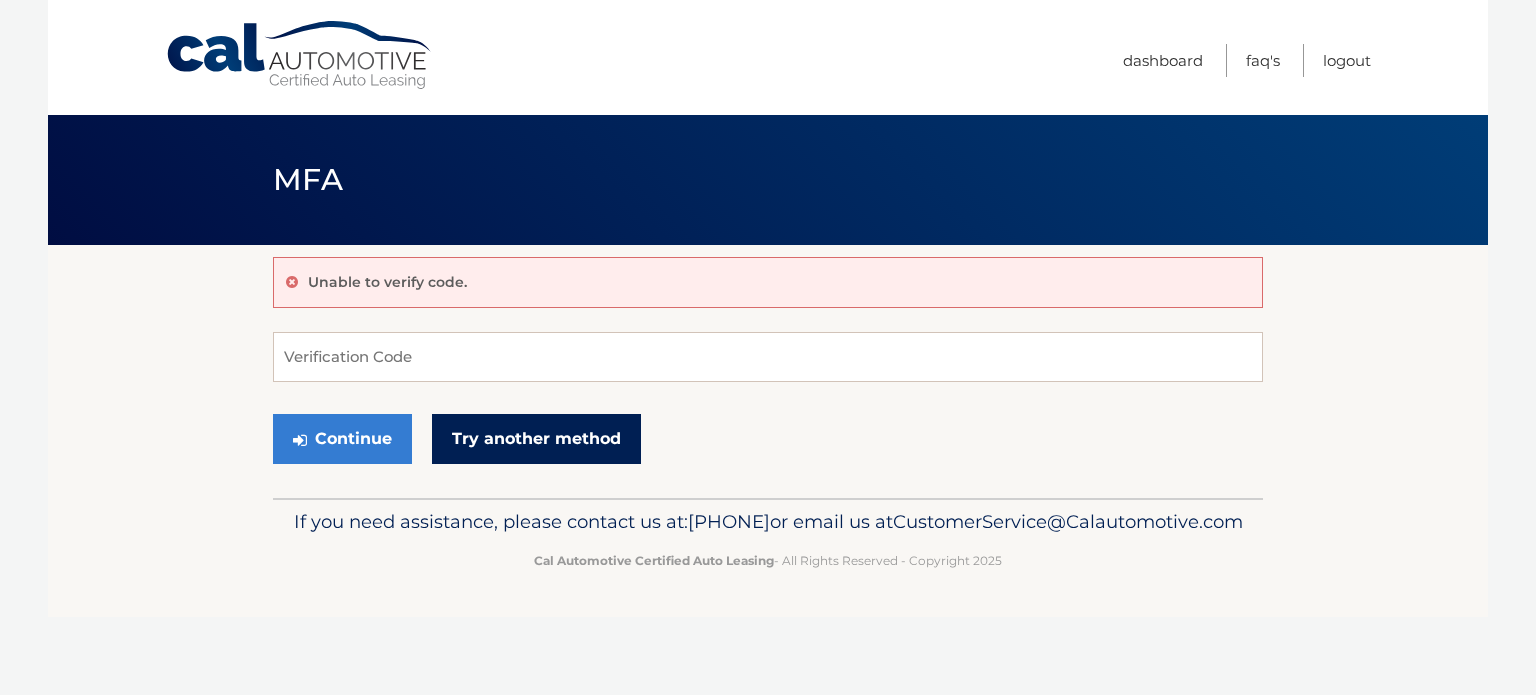 click on "Try another method" at bounding box center (536, 439) 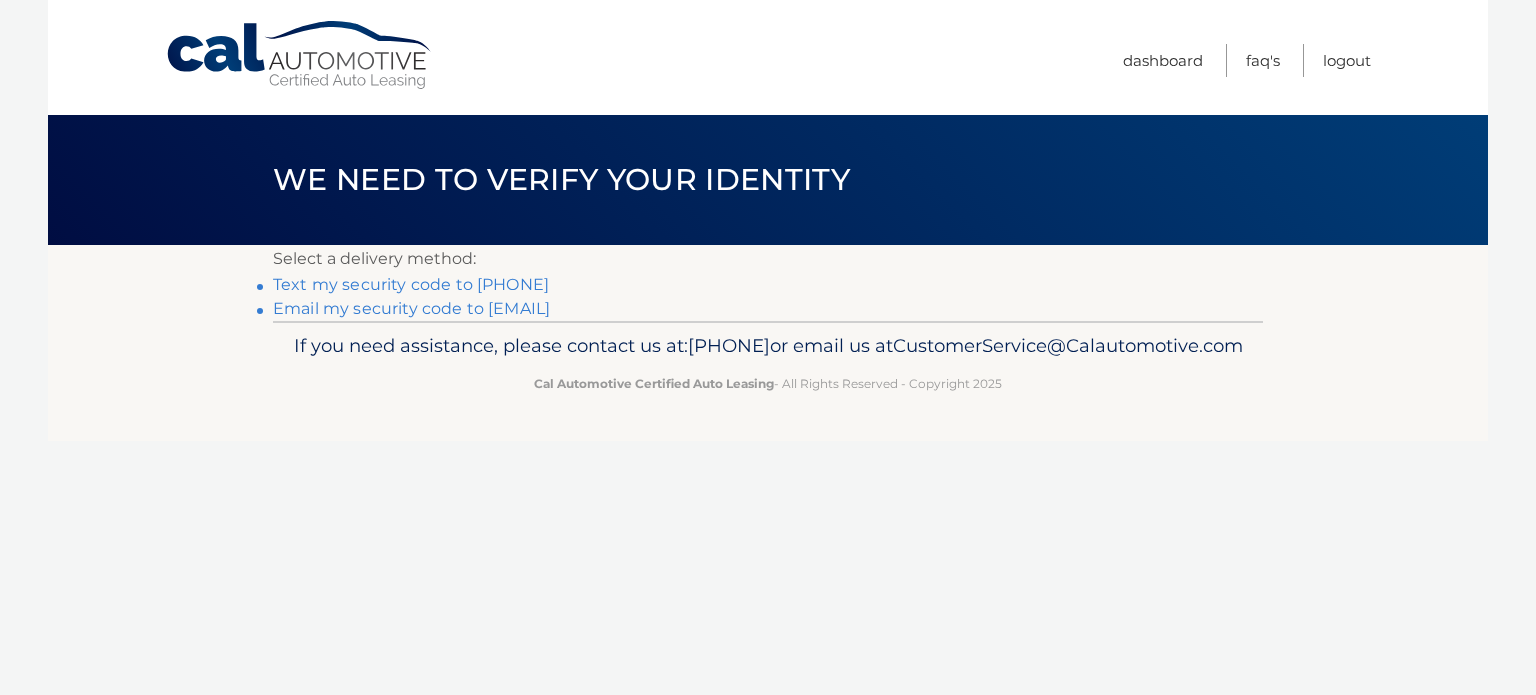 scroll, scrollTop: 0, scrollLeft: 0, axis: both 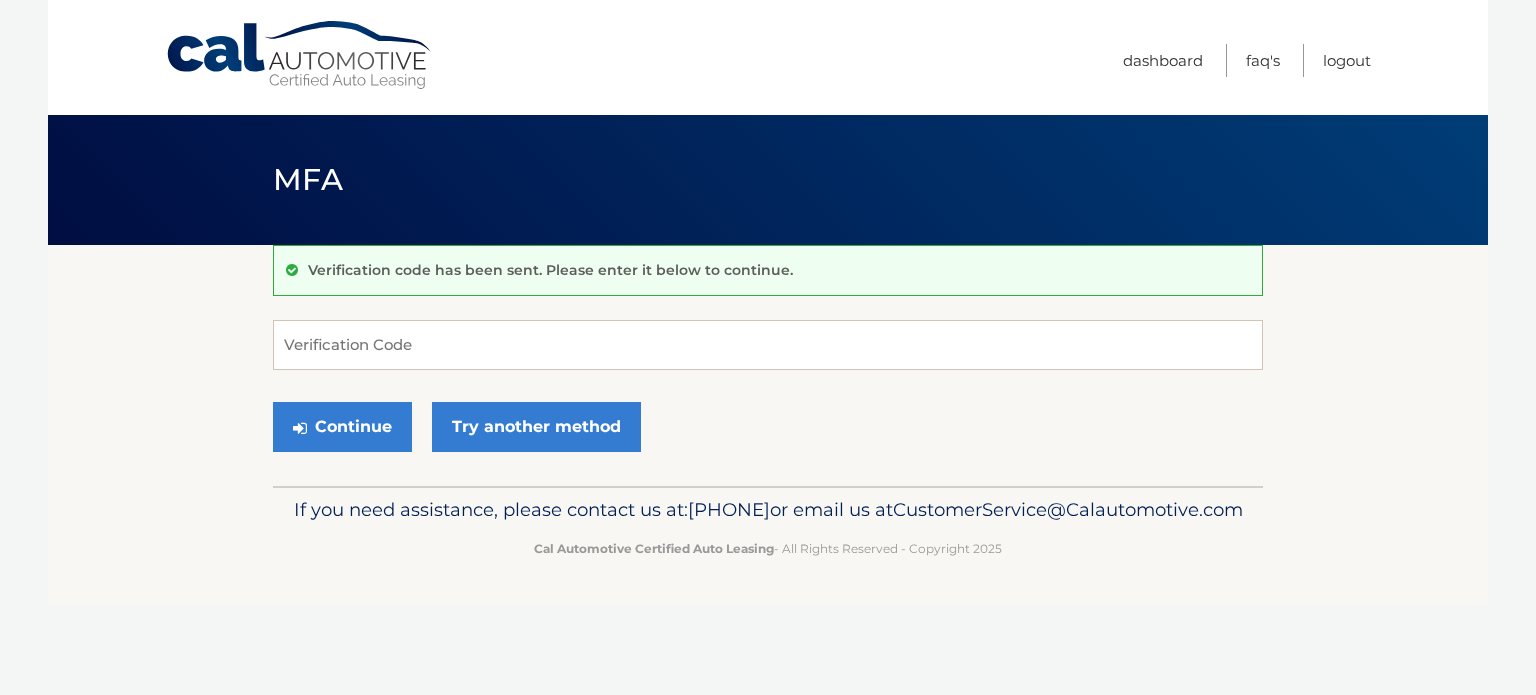 click on "Verification Code
Continue
Try another method" at bounding box center [768, 391] 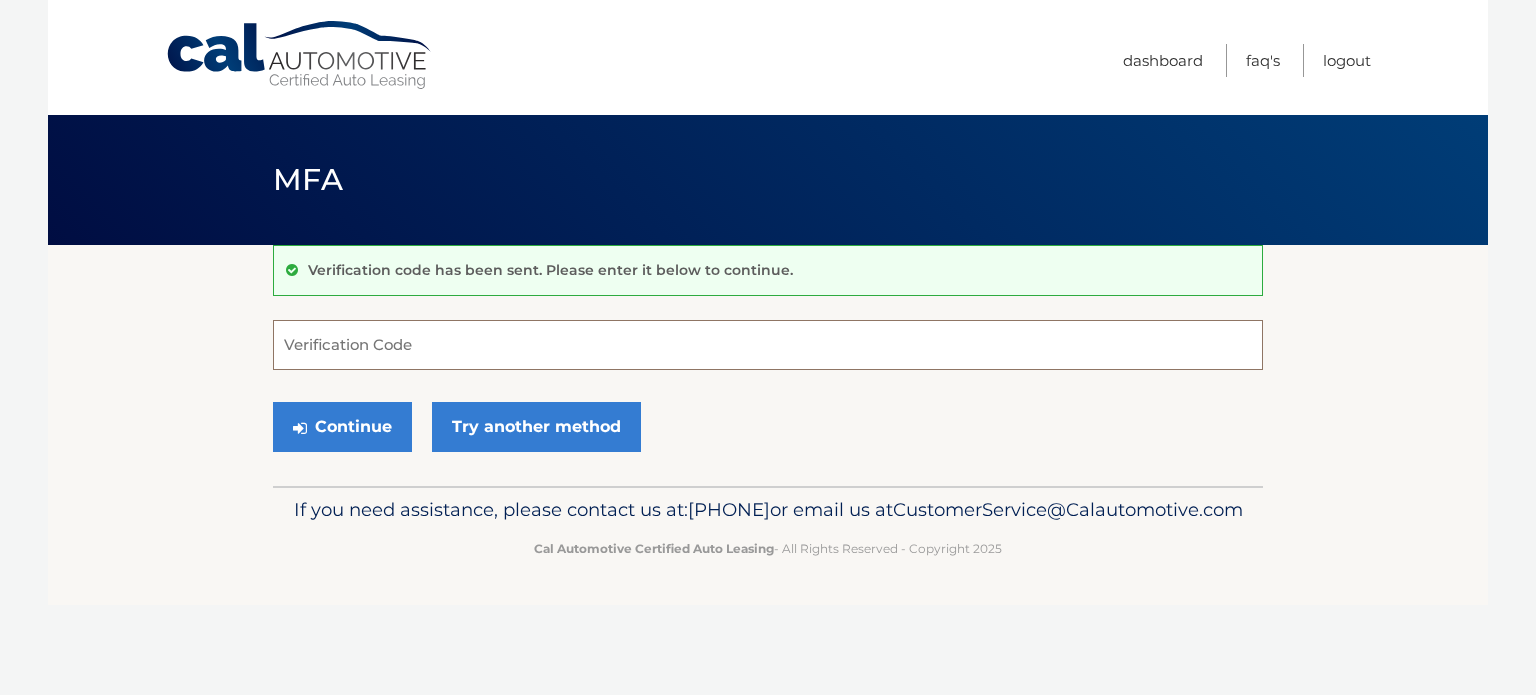 click on "Verification Code" at bounding box center (768, 345) 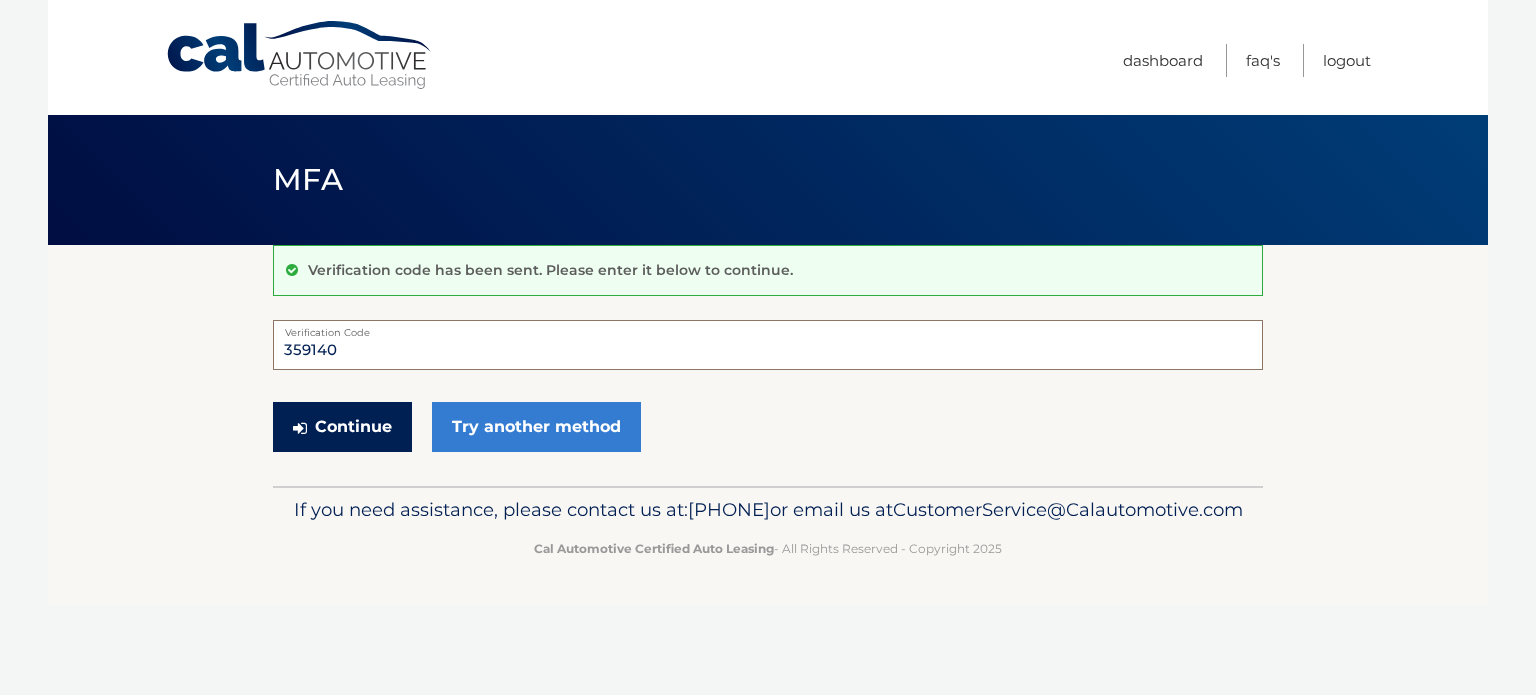 type on "359140" 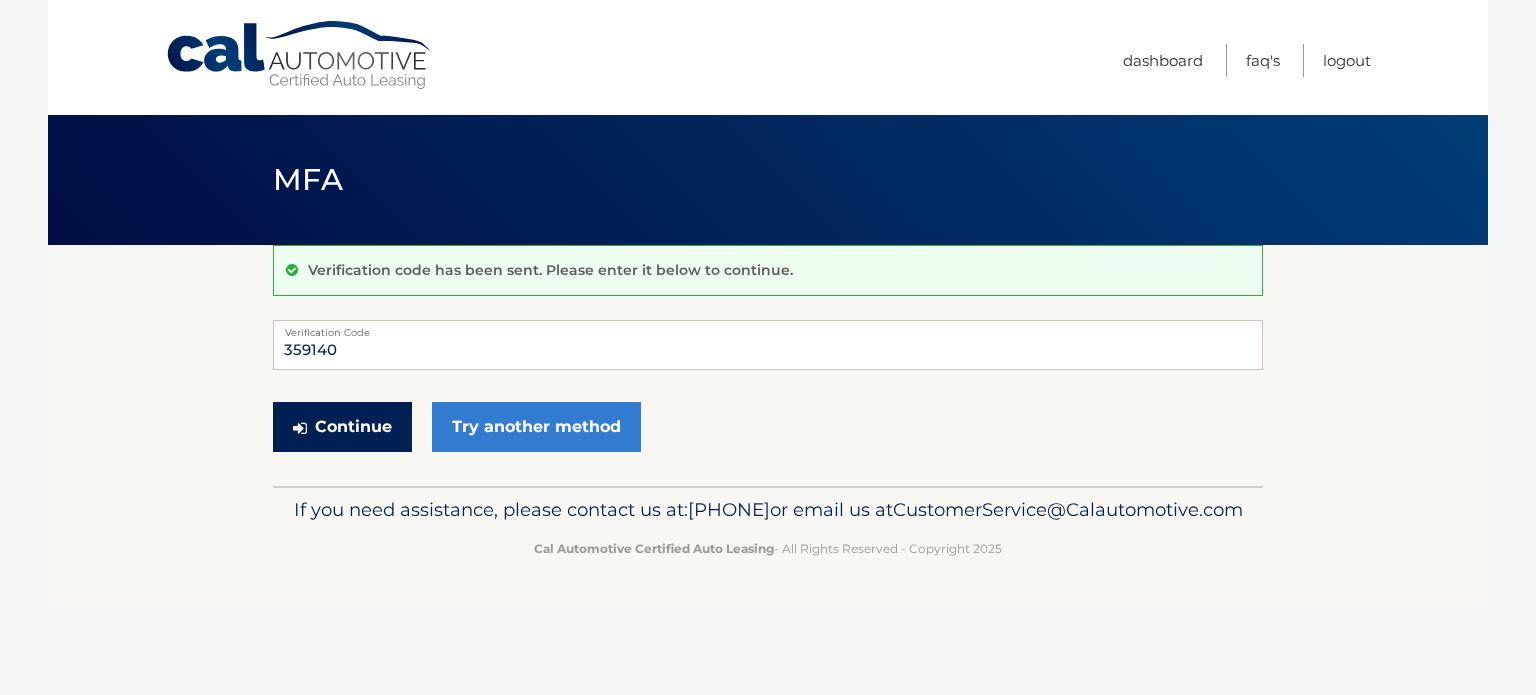 click on "Continue" at bounding box center [342, 427] 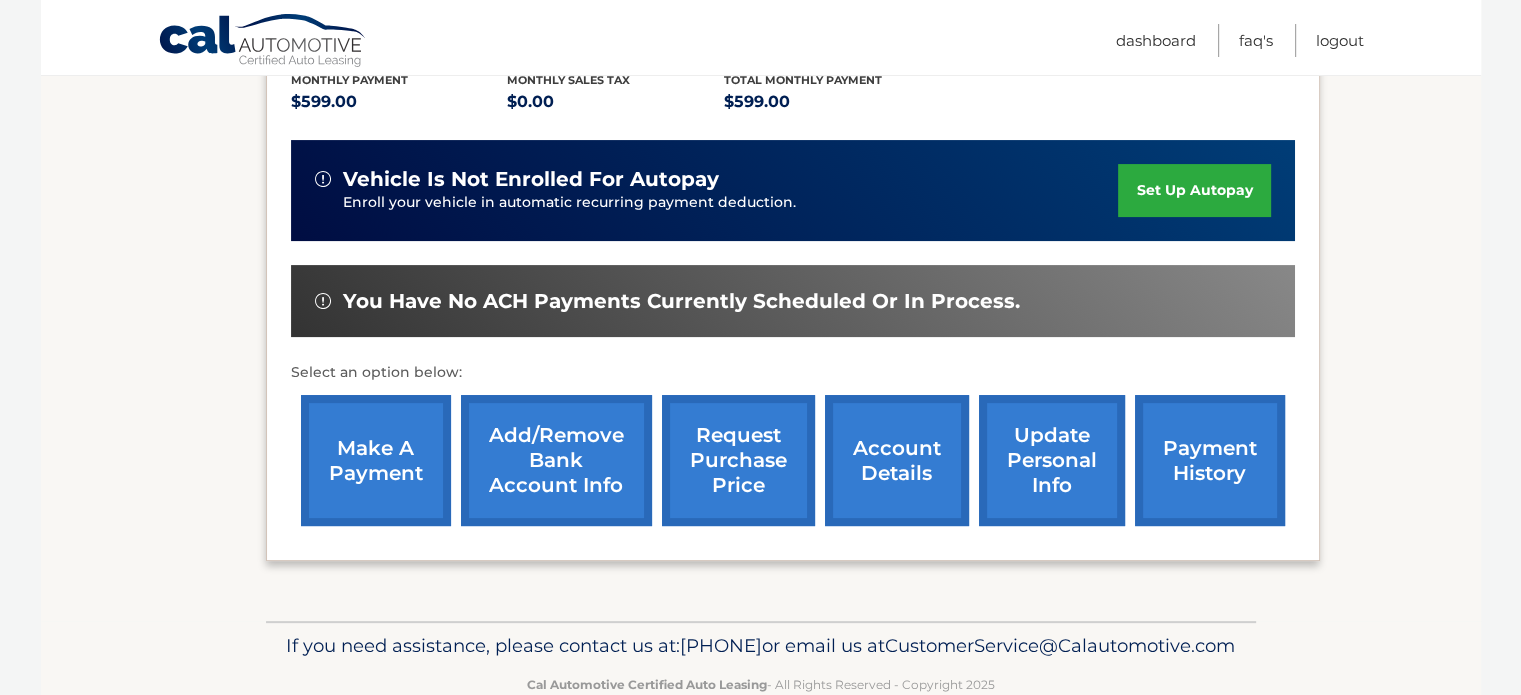 scroll, scrollTop: 514, scrollLeft: 0, axis: vertical 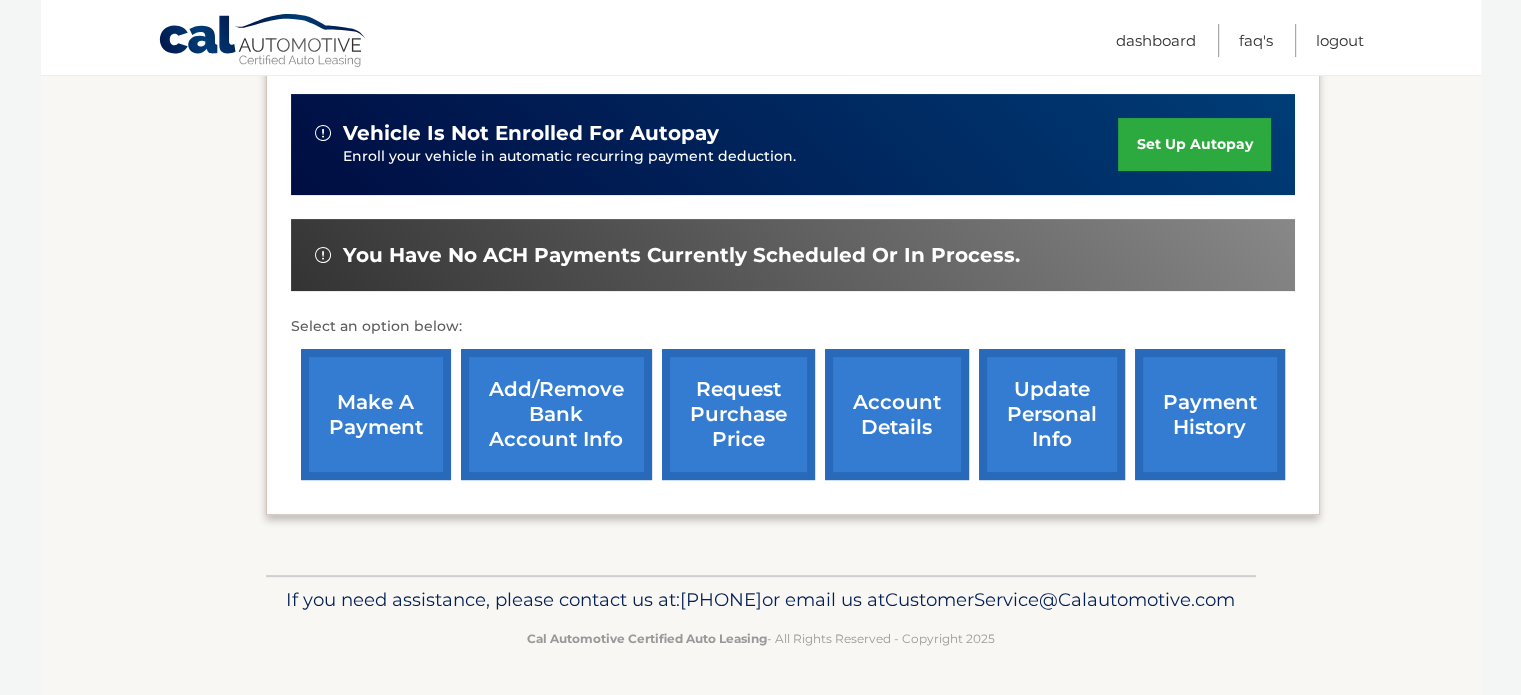 click on "make a payment" at bounding box center [376, 414] 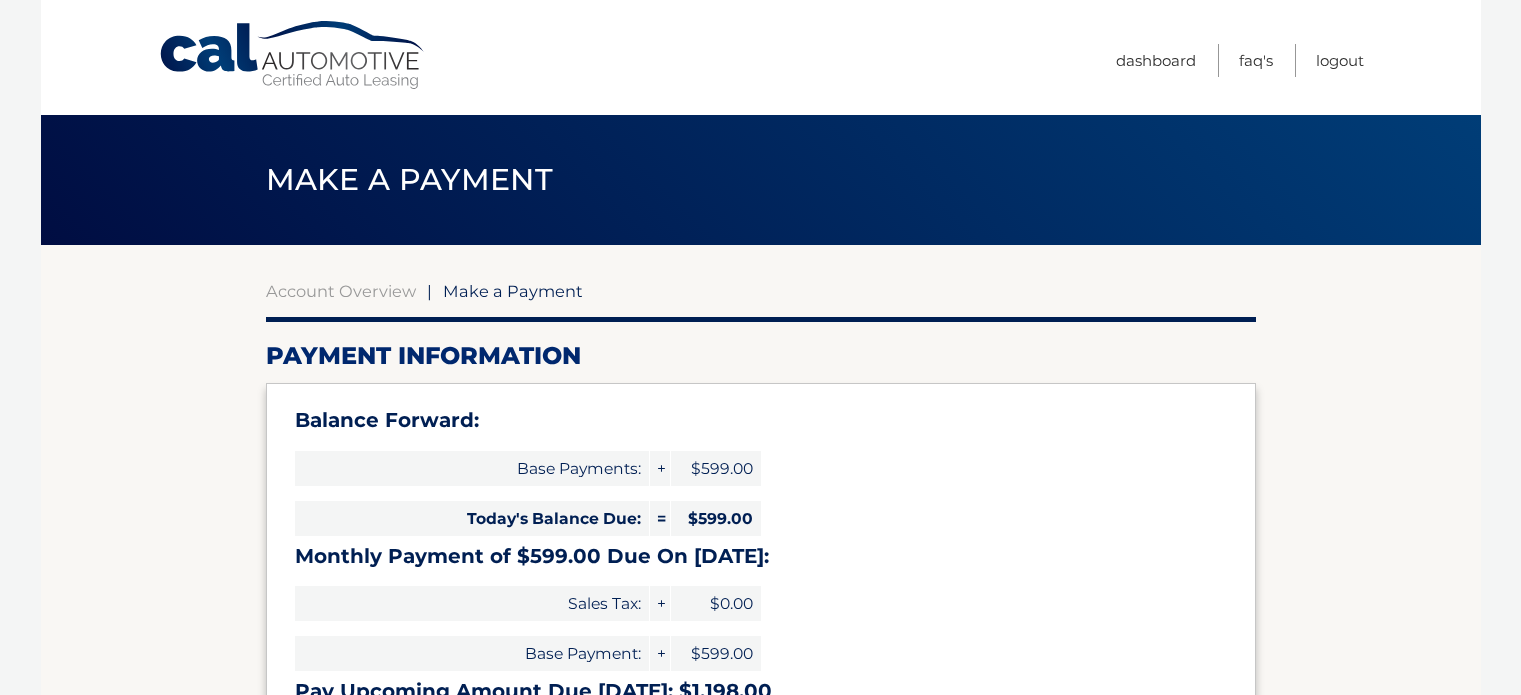 scroll, scrollTop: 0, scrollLeft: 0, axis: both 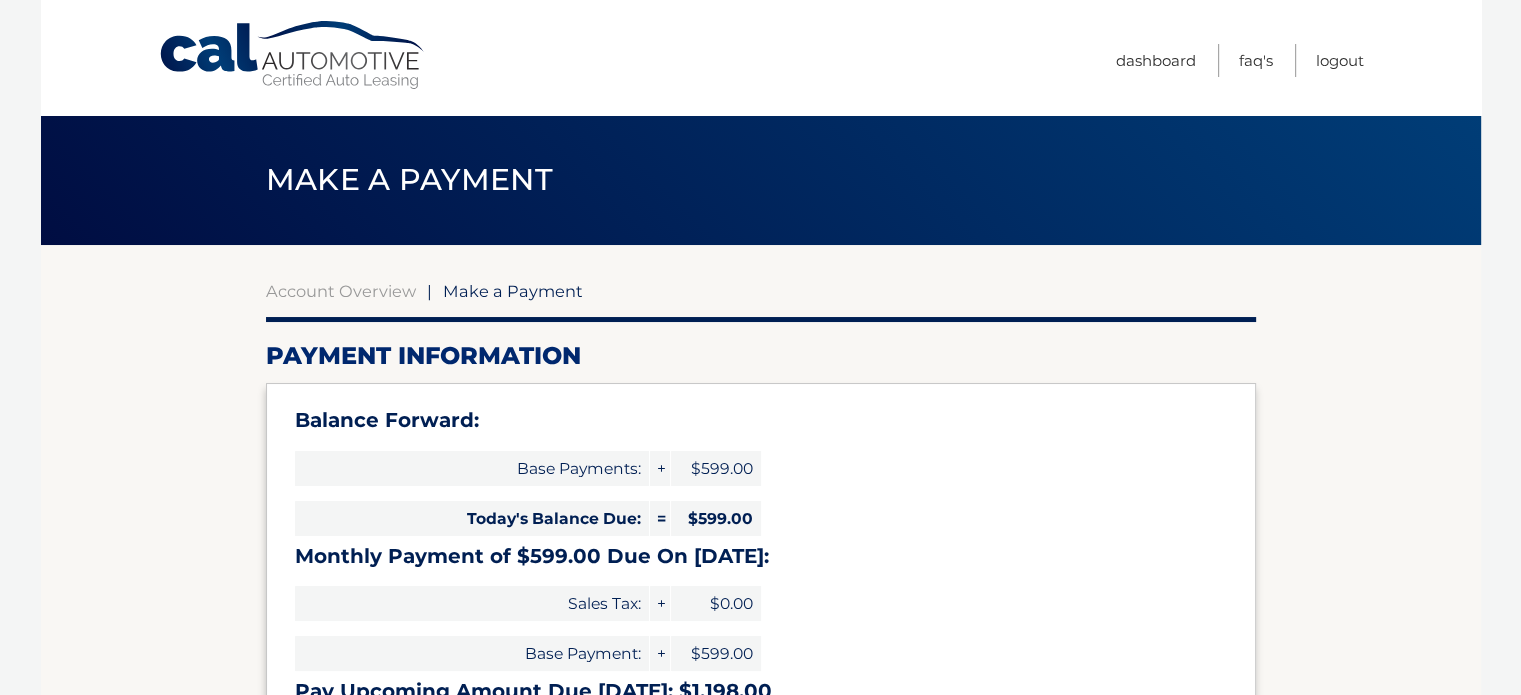 select on "MzZlOGQxMjctMTI3OC00OTczLWJiNzQtMTcyOTYxZWQyOGE4" 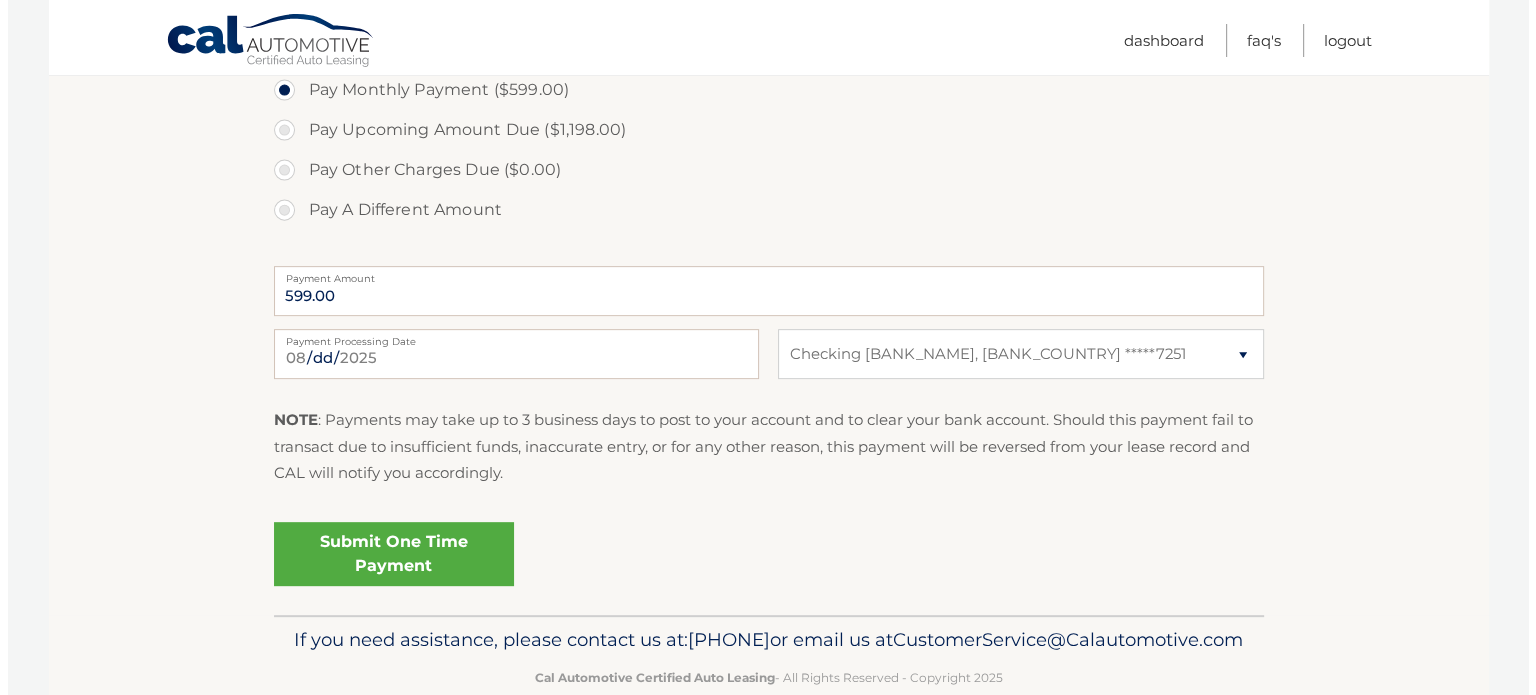 scroll, scrollTop: 817, scrollLeft: 0, axis: vertical 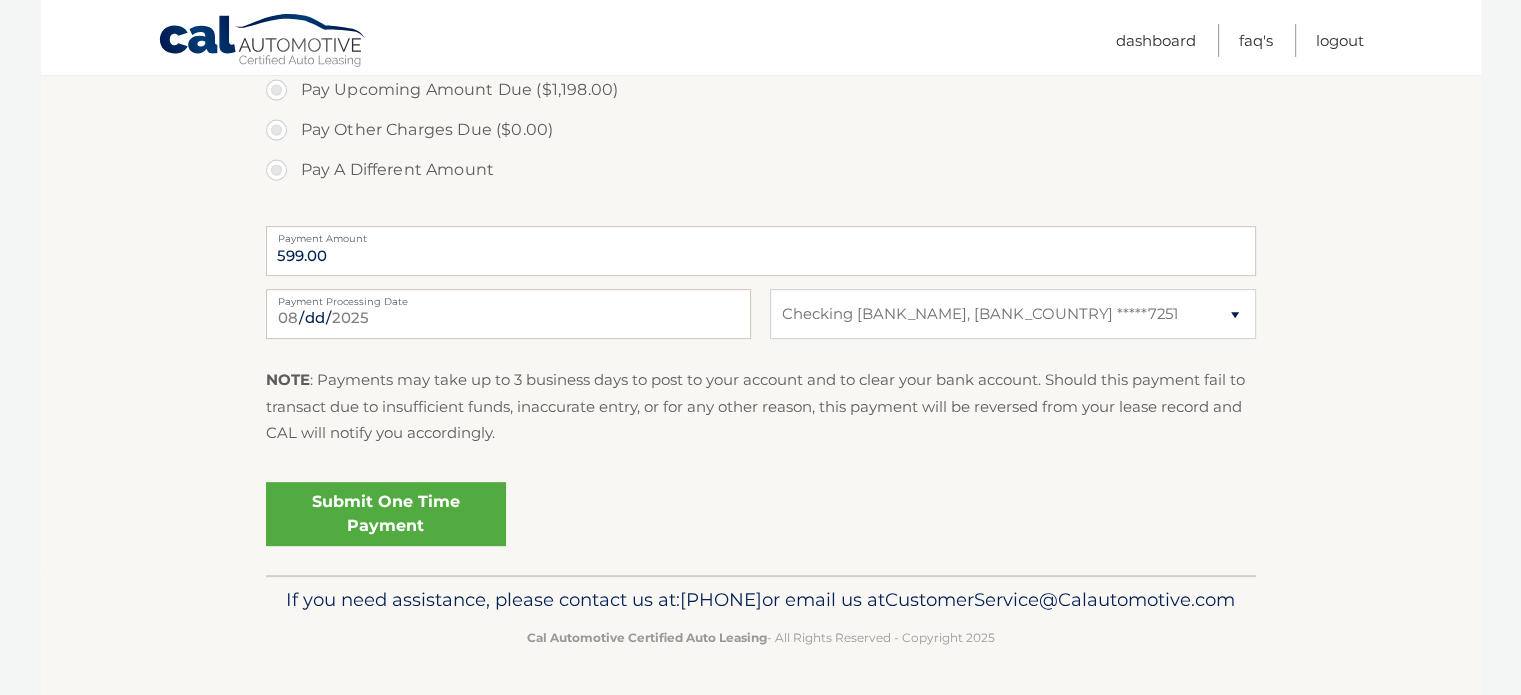 click on "Submit One Time Payment" at bounding box center [386, 514] 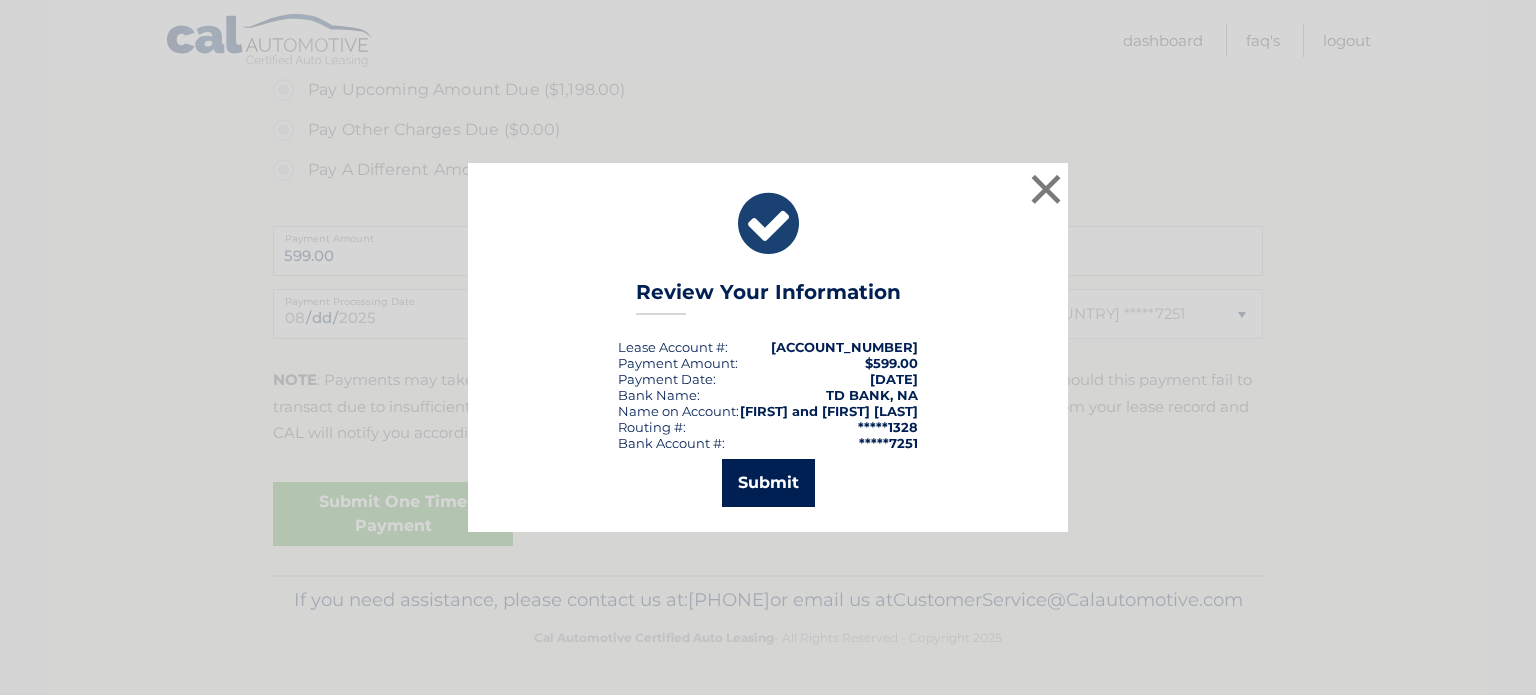 click on "Submit" at bounding box center (768, 483) 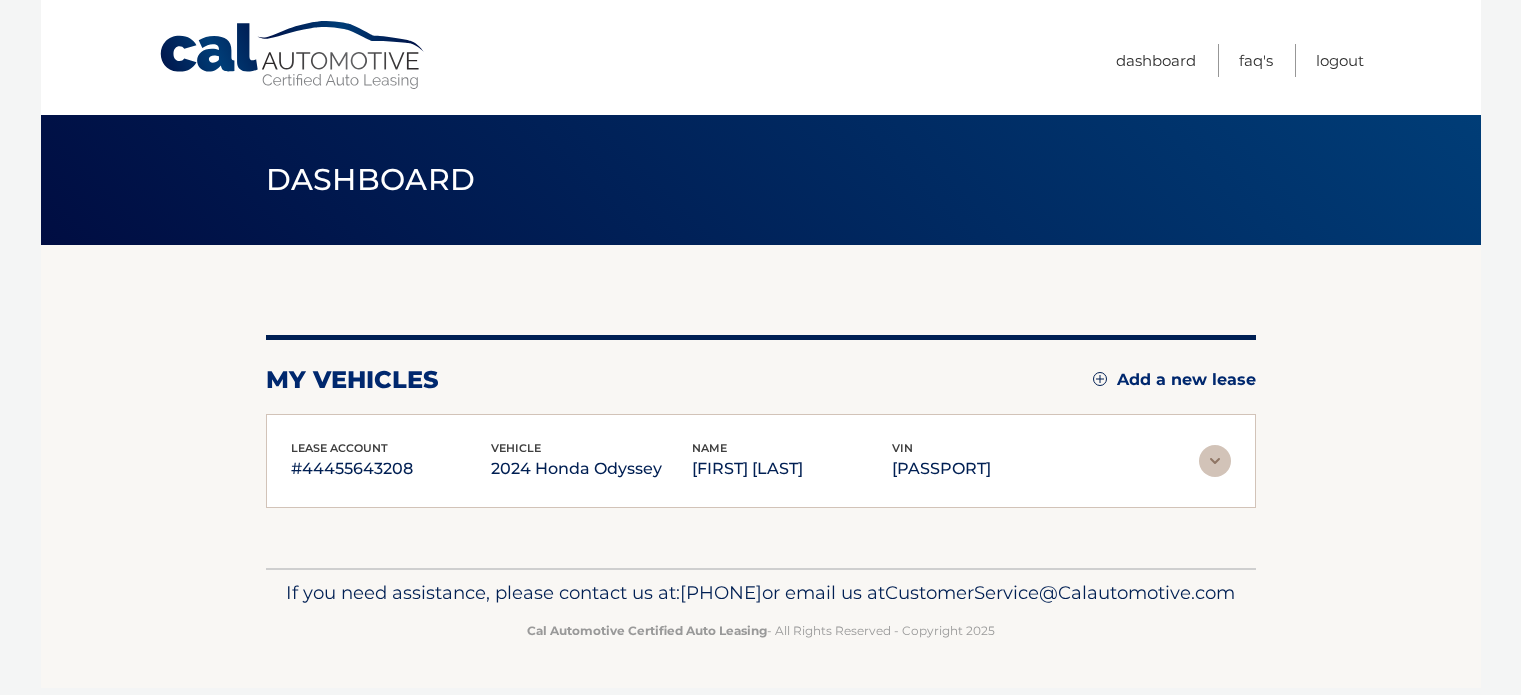 scroll, scrollTop: 0, scrollLeft: 0, axis: both 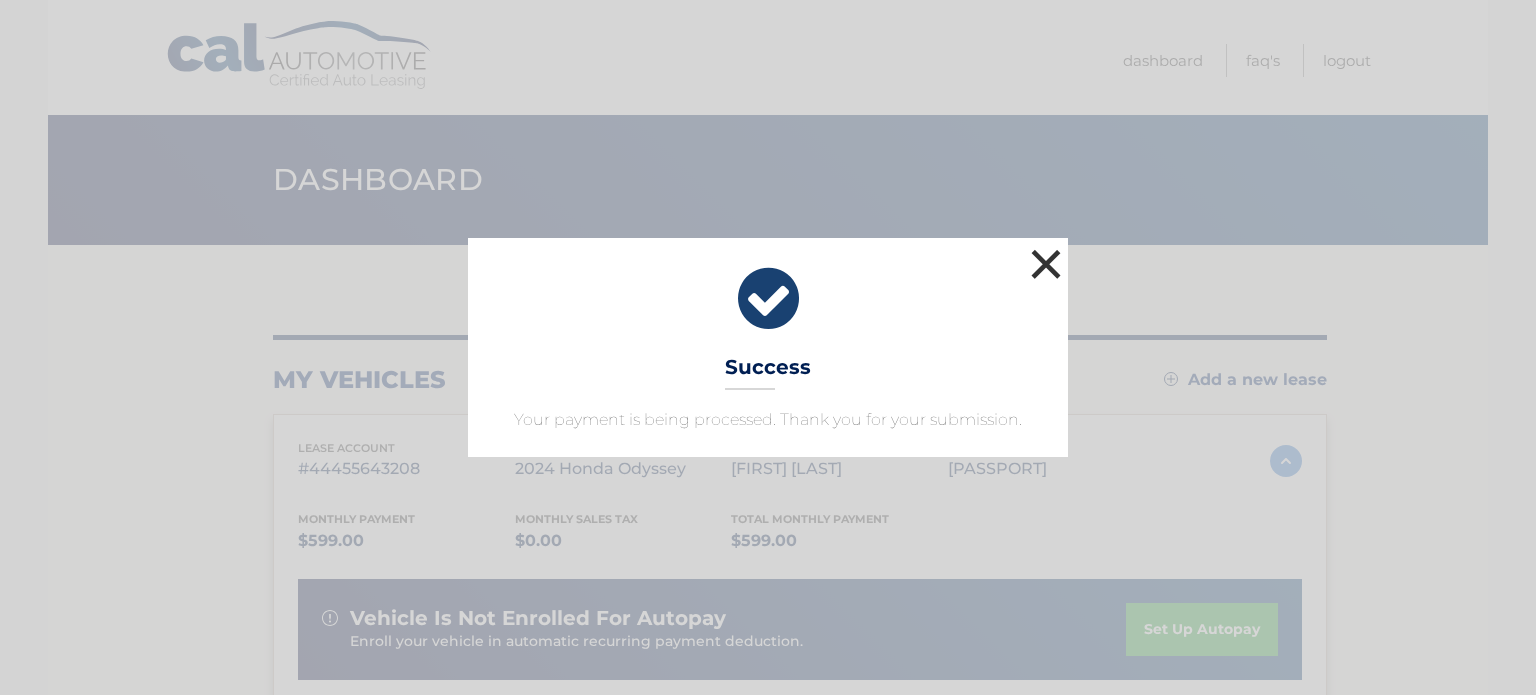 click on "×" at bounding box center [1046, 264] 